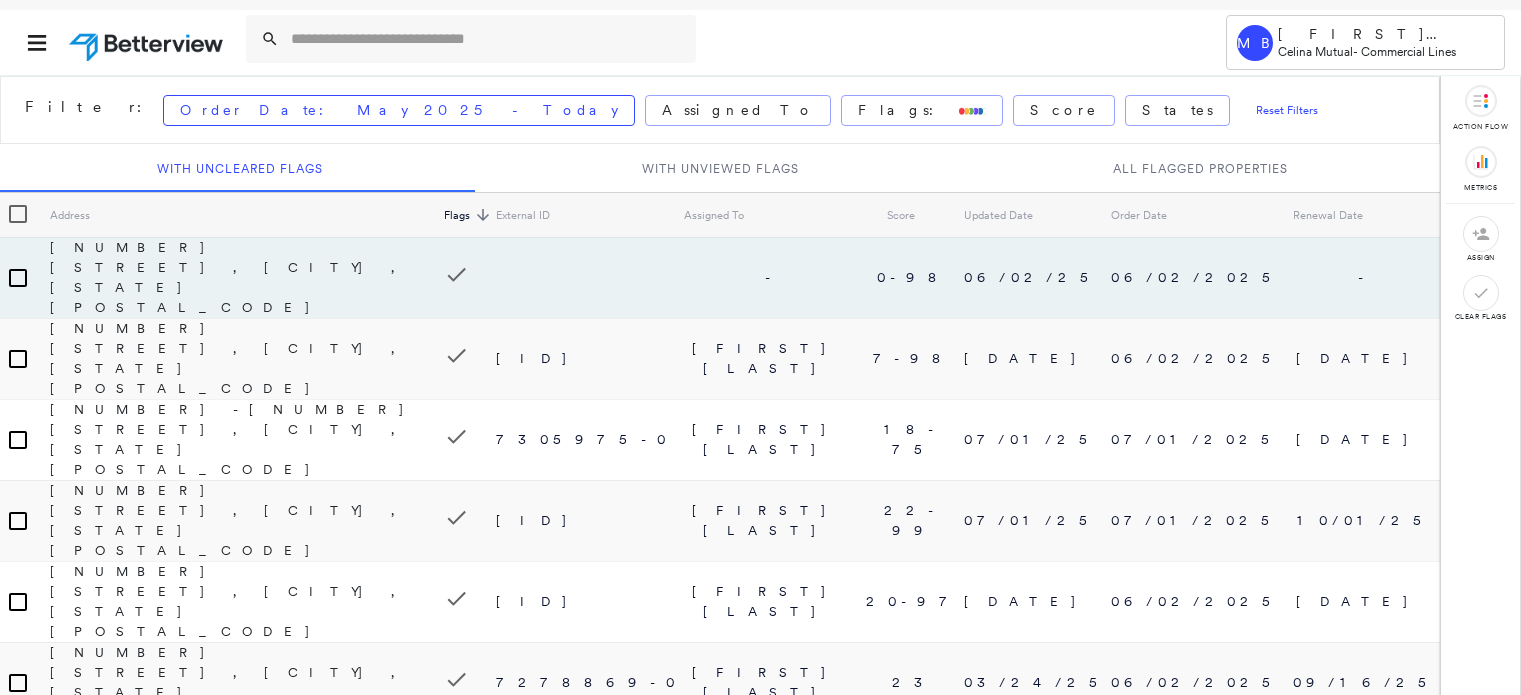 scroll, scrollTop: 0, scrollLeft: 0, axis: both 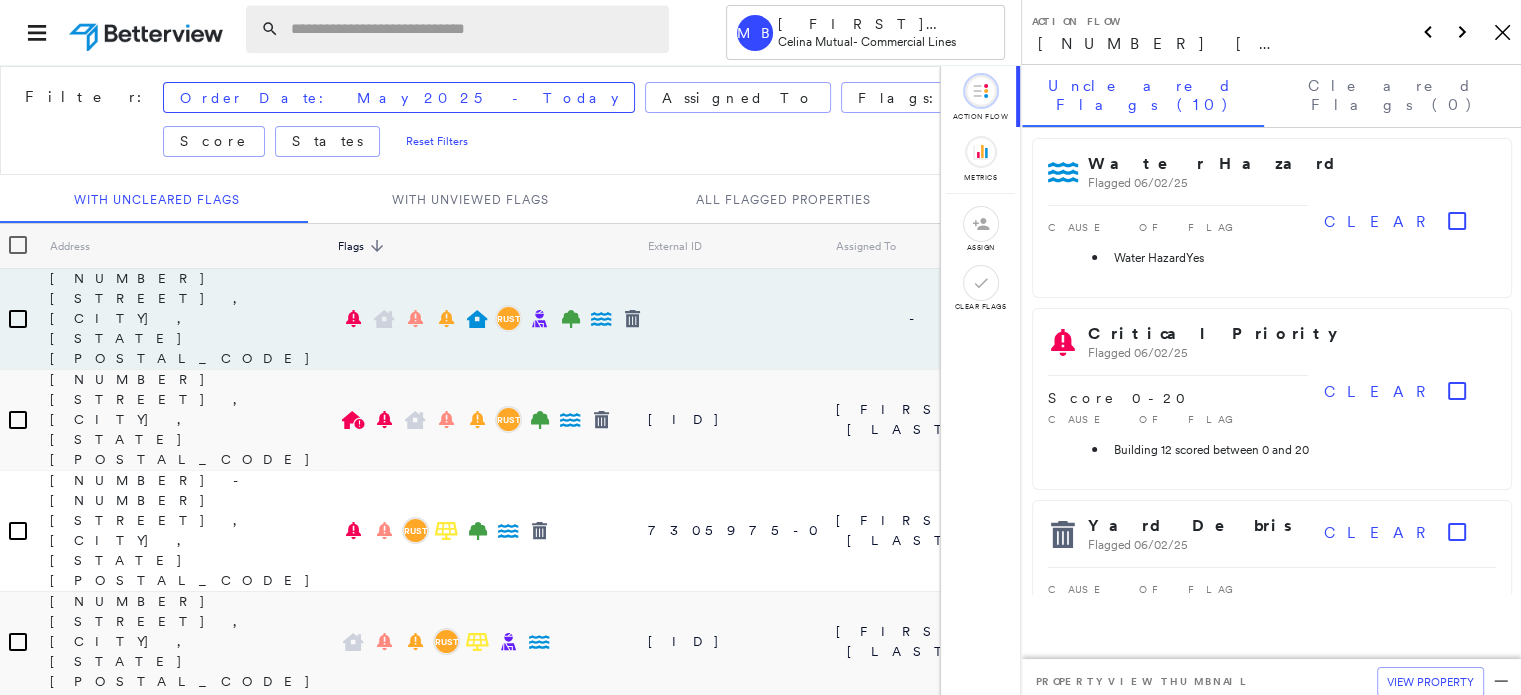 click at bounding box center (474, 29) 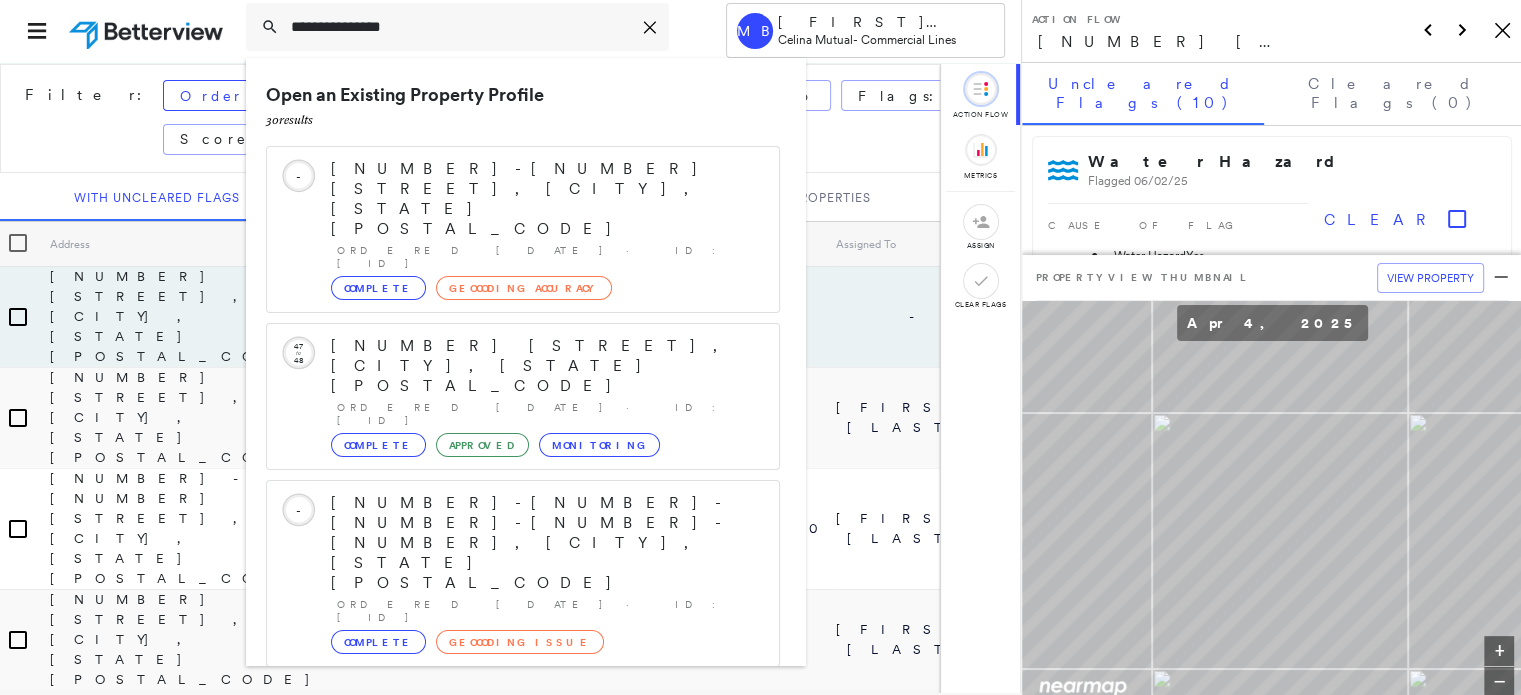 scroll, scrollTop: 3, scrollLeft: 0, axis: vertical 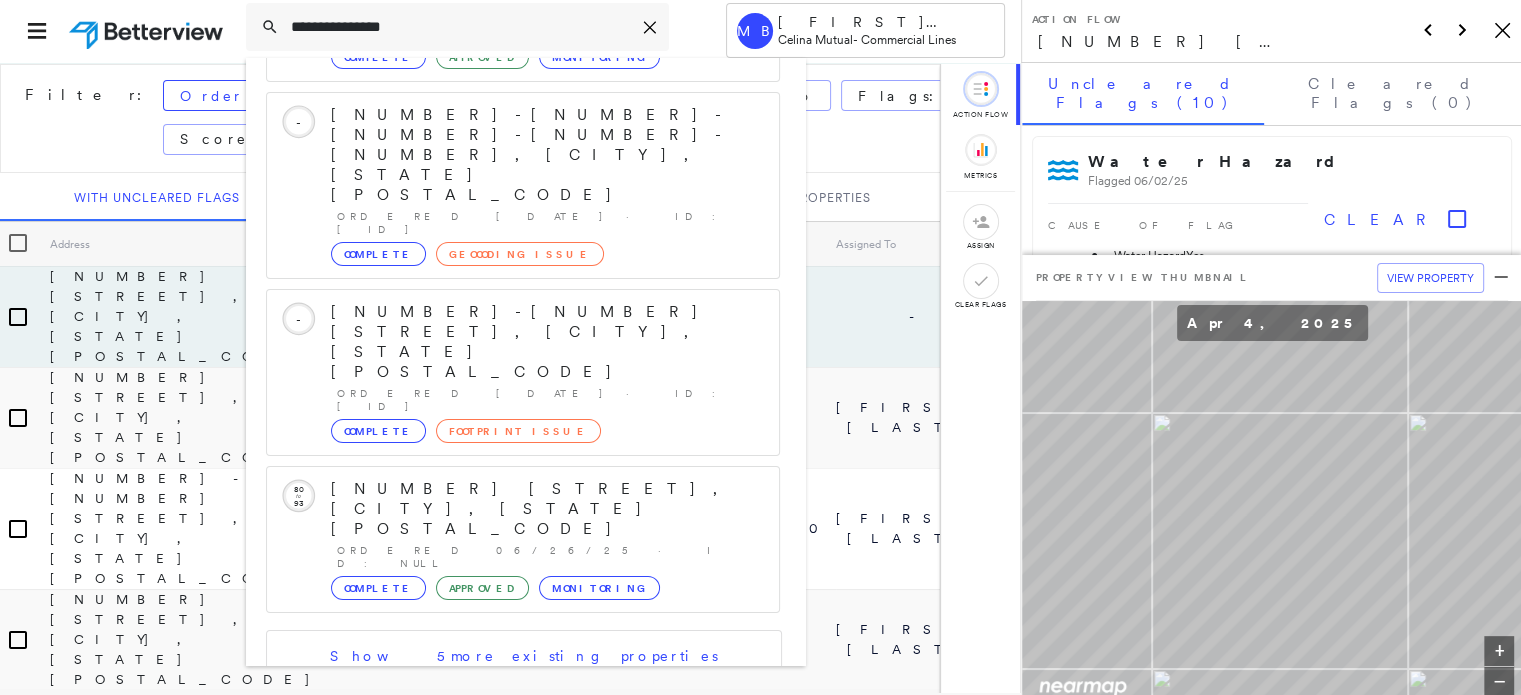 type on "**********" 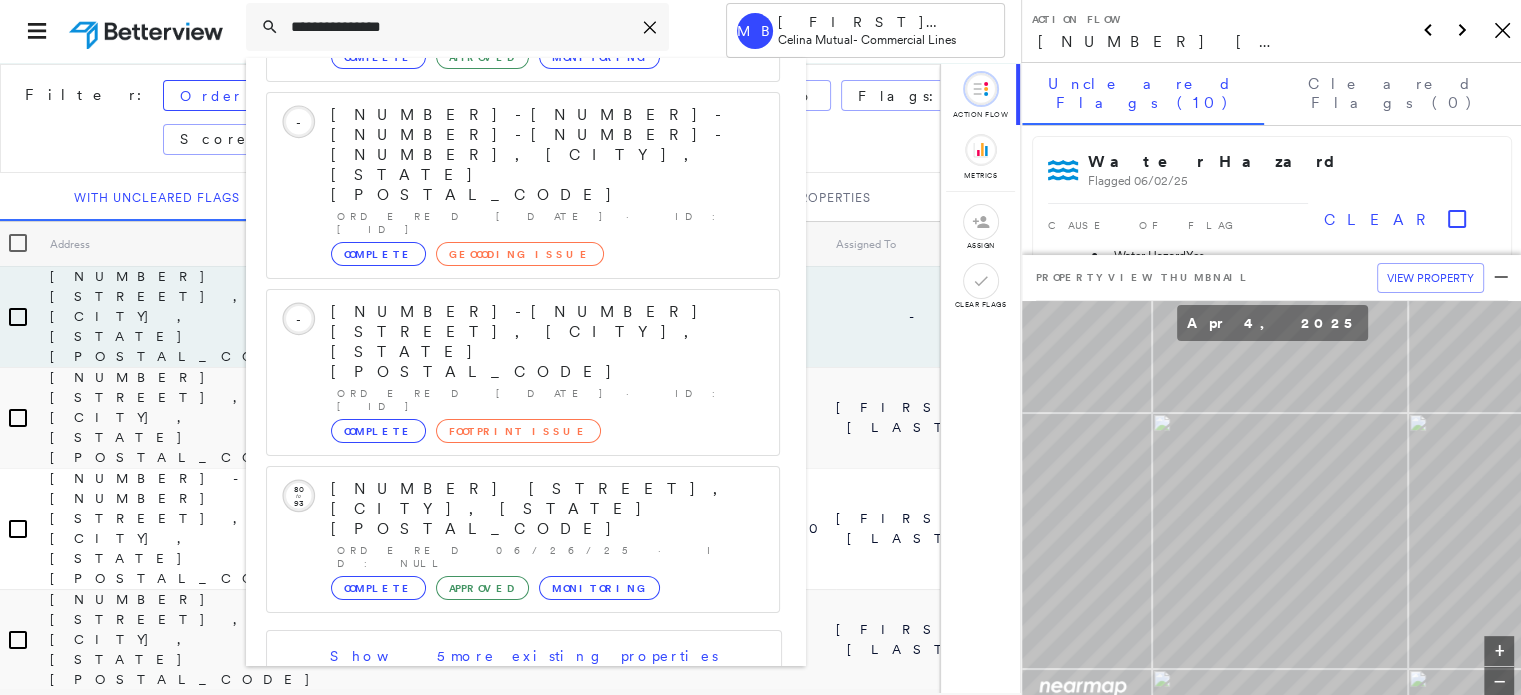 click 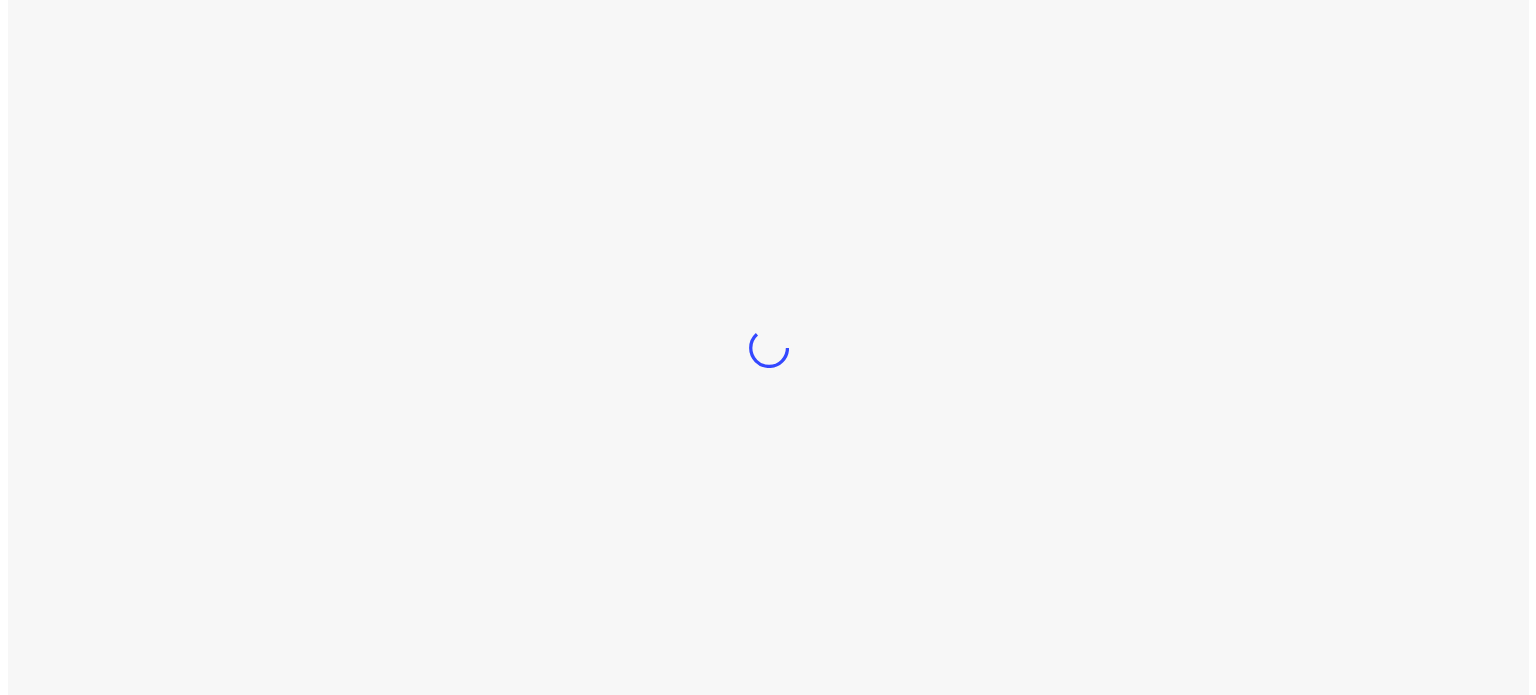 scroll, scrollTop: 0, scrollLeft: 0, axis: both 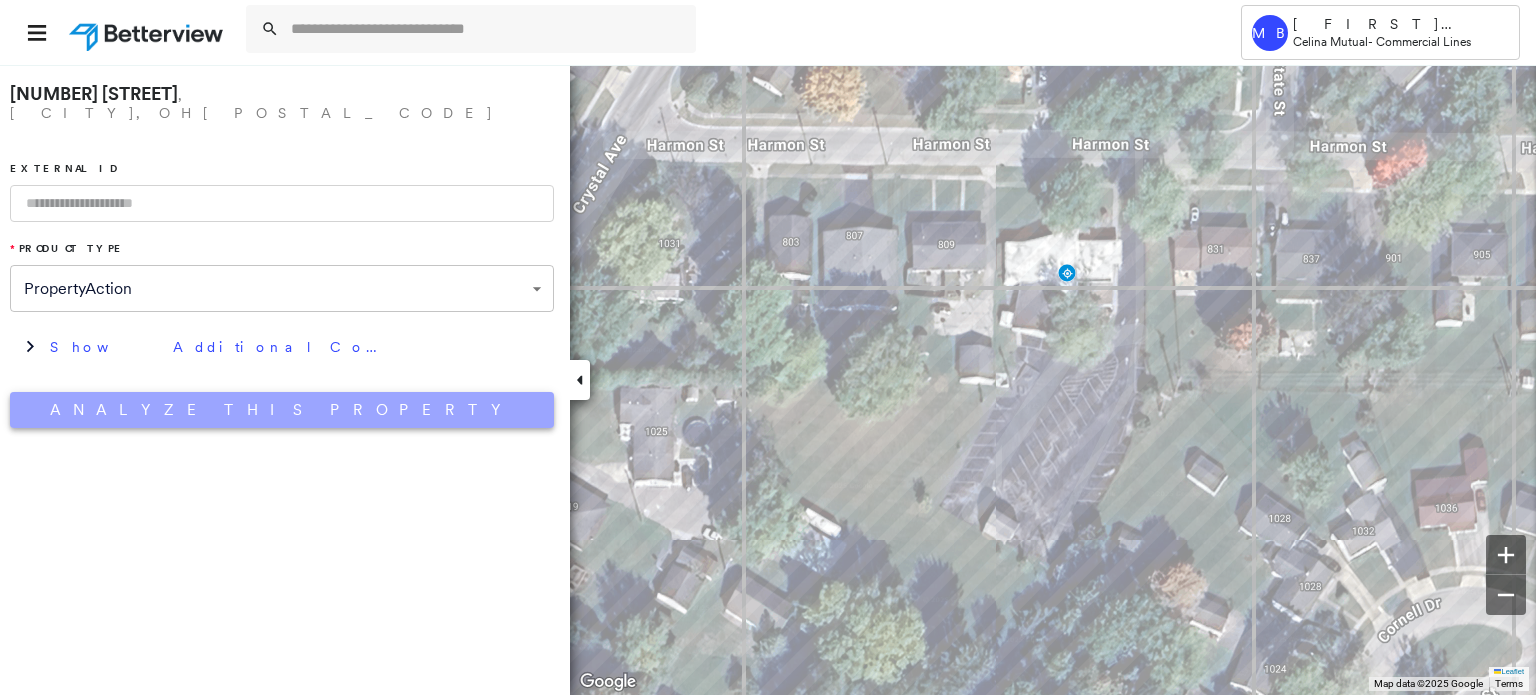 click on "Analyze This Property" at bounding box center (282, 410) 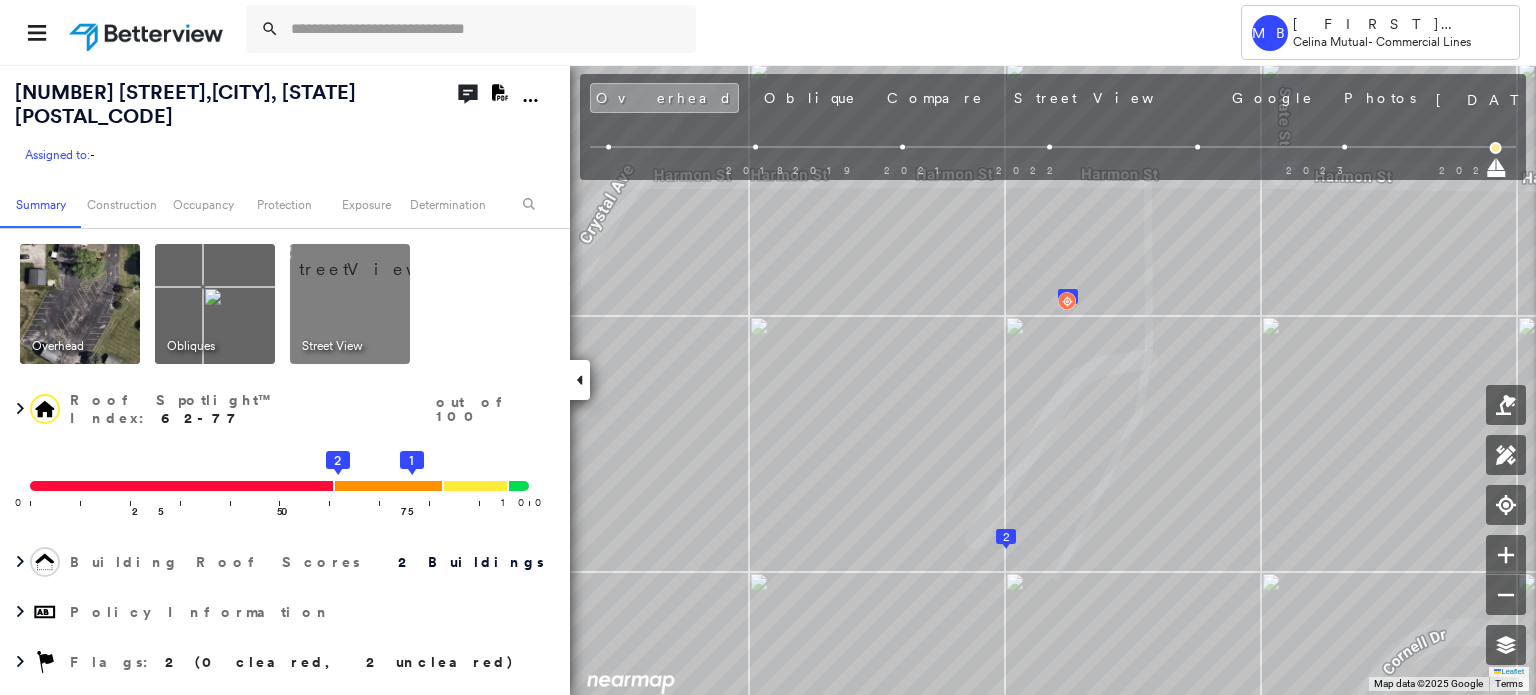 click at bounding box center [374, 259] 